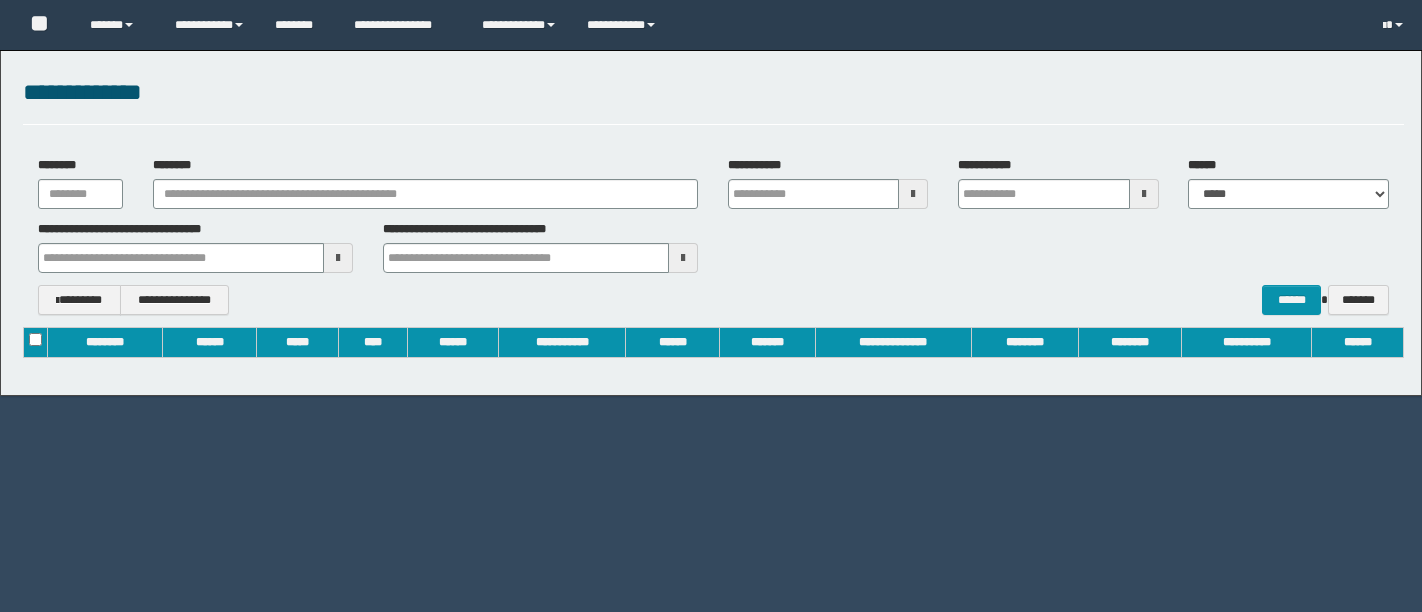 scroll, scrollTop: 0, scrollLeft: 0, axis: both 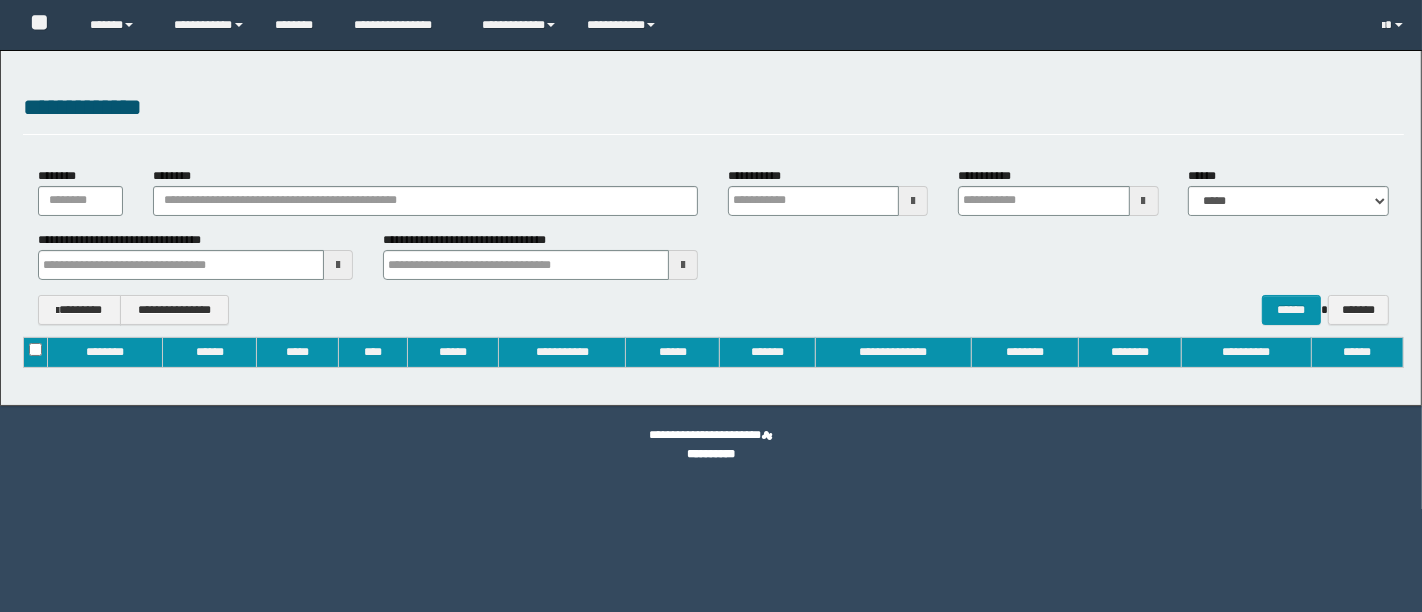 type on "**********" 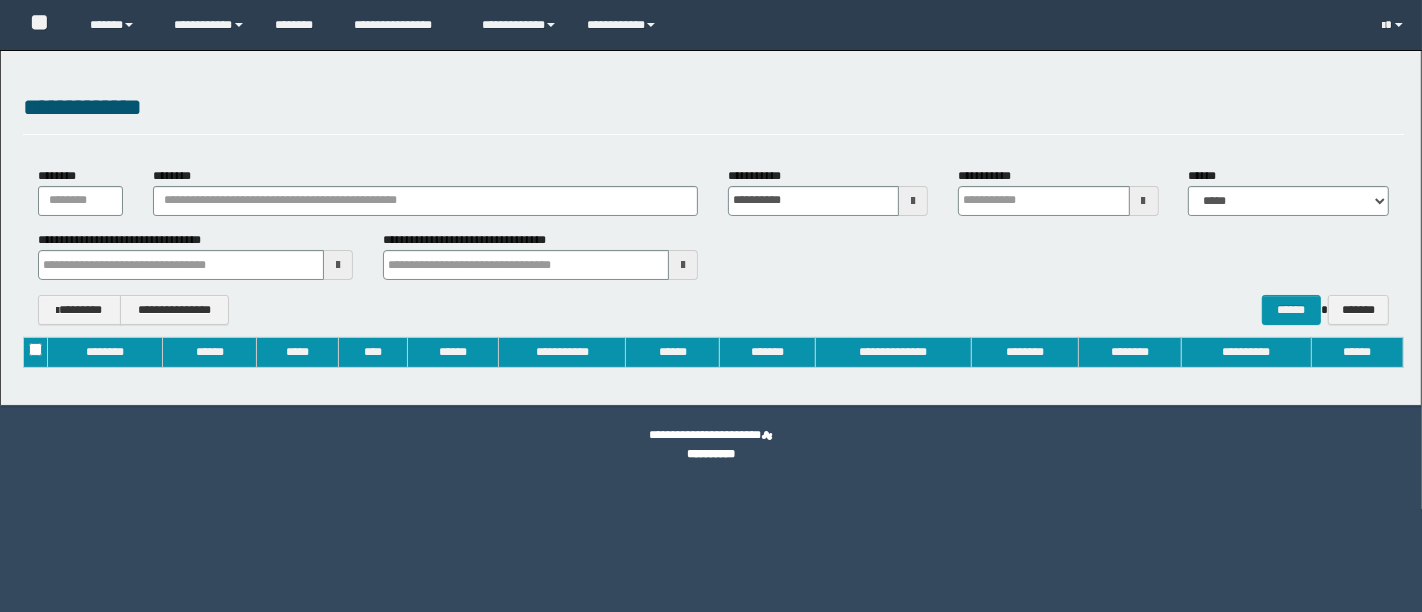 type on "**********" 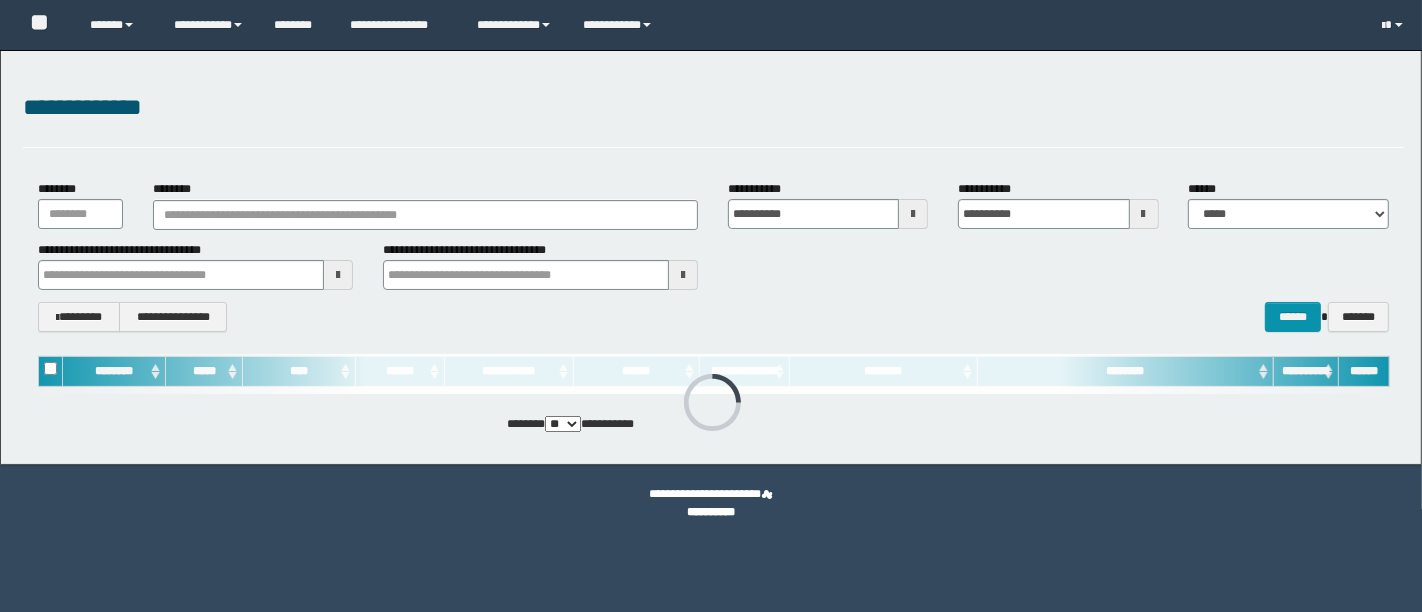 scroll, scrollTop: 0, scrollLeft: 0, axis: both 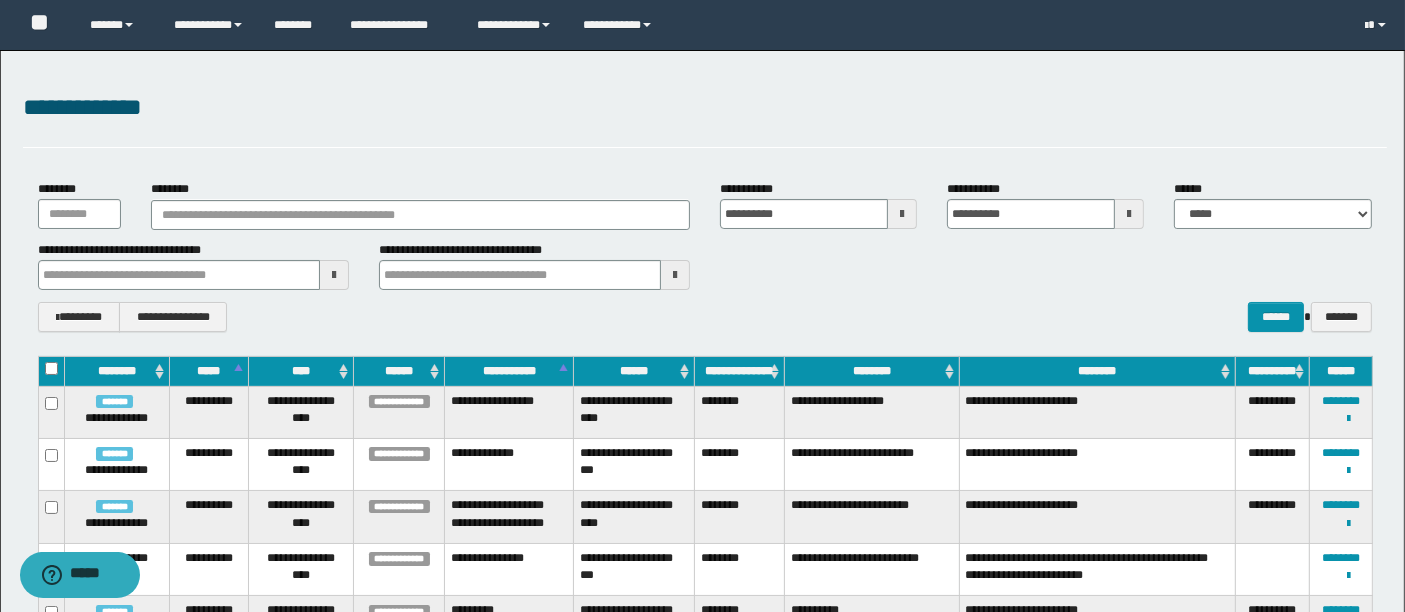 type 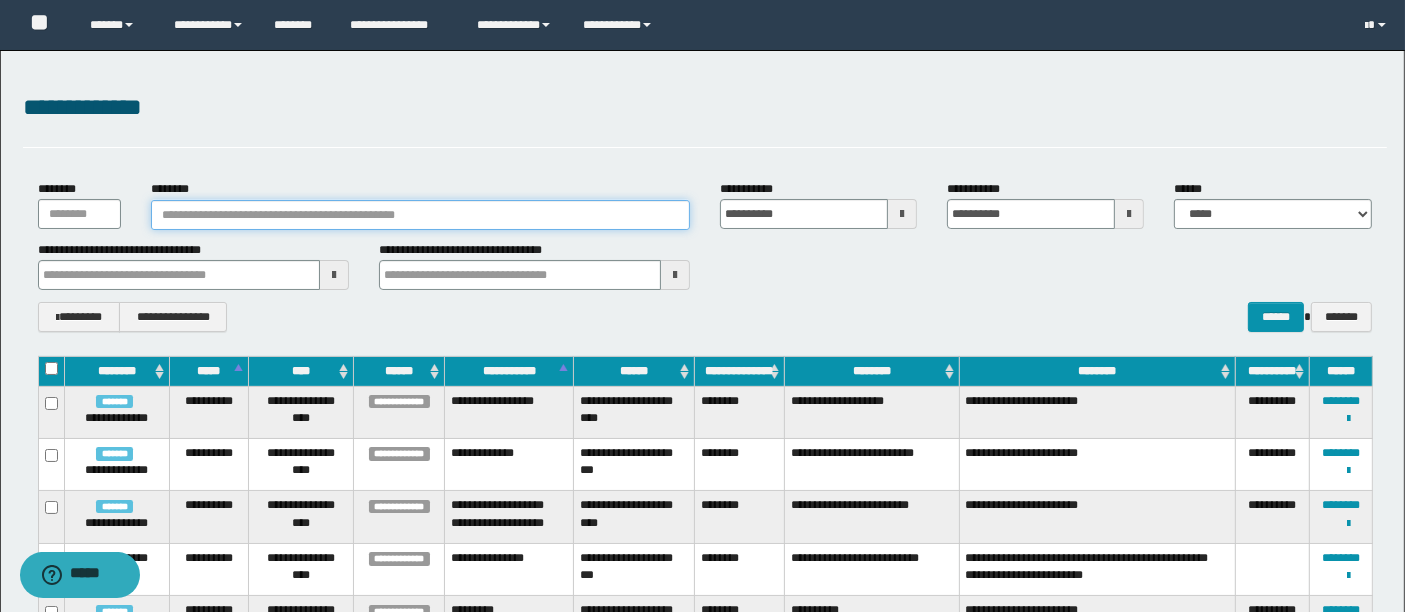 click on "********" at bounding box center (420, 215) 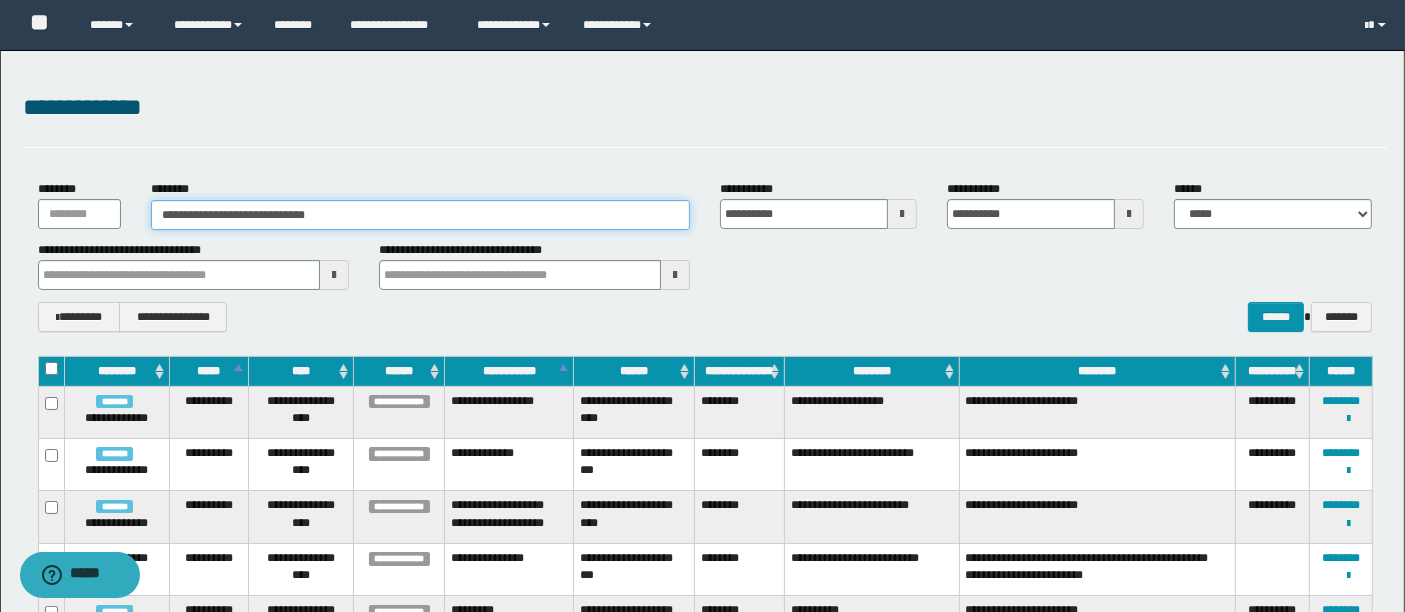 type on "**********" 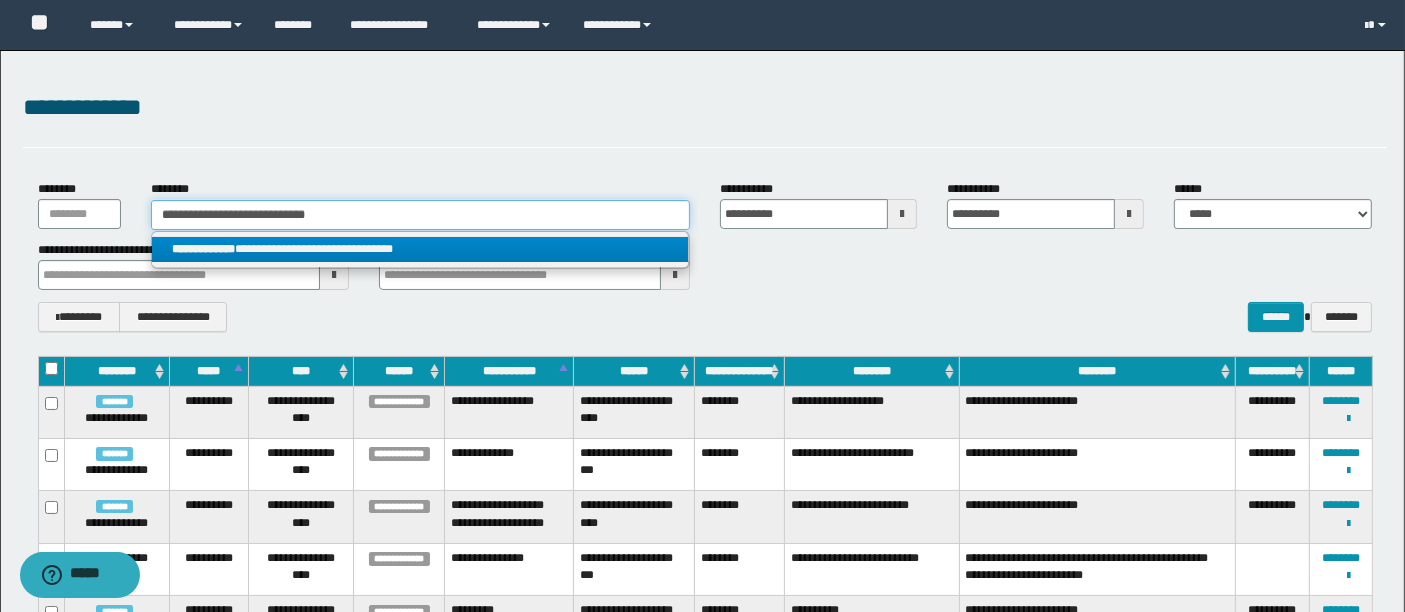 type on "**********" 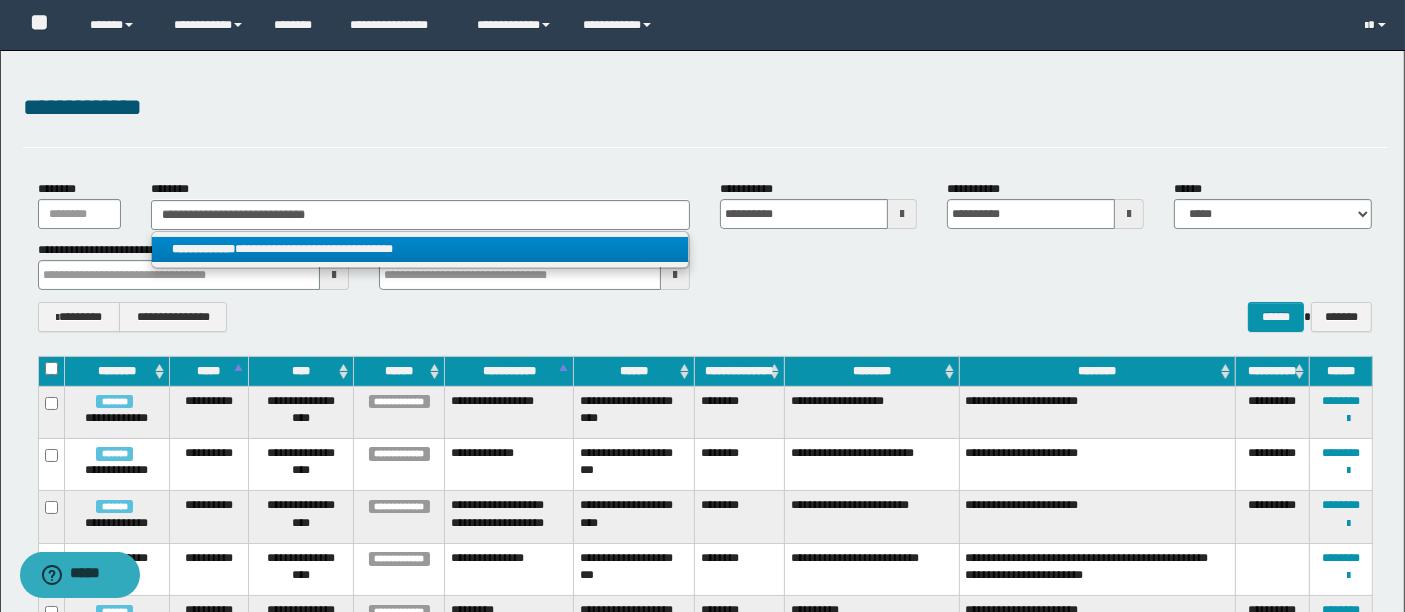 click on "**********" at bounding box center (420, 249) 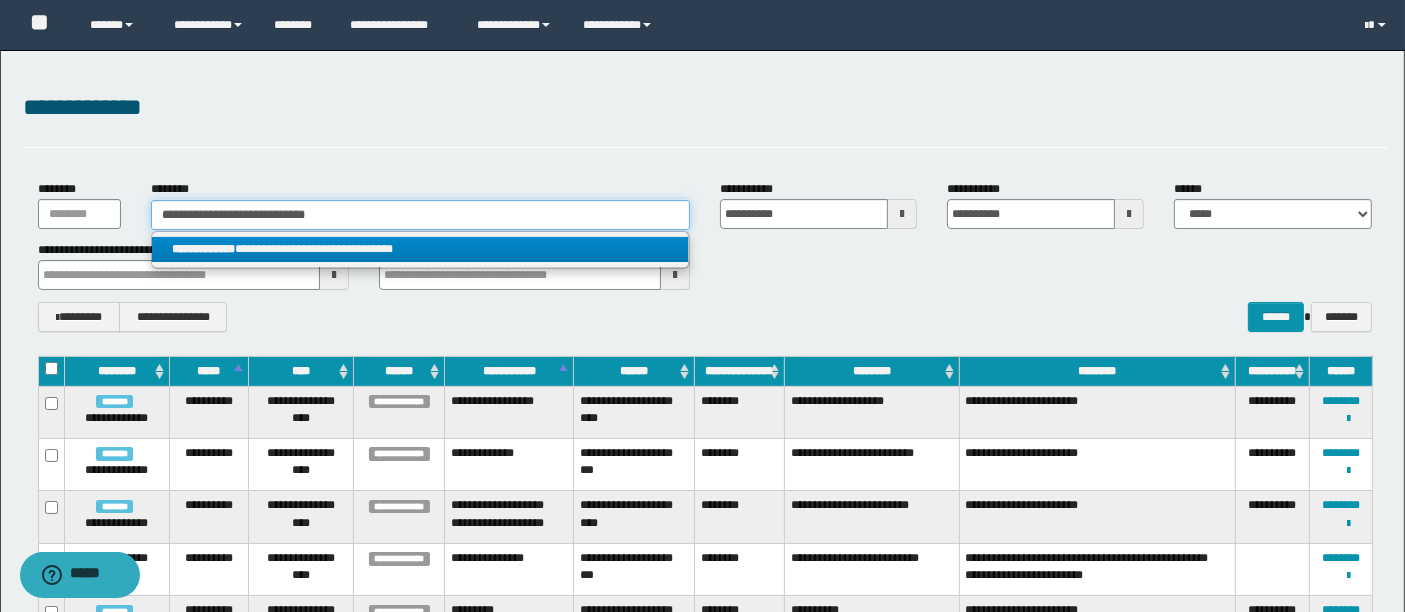 type 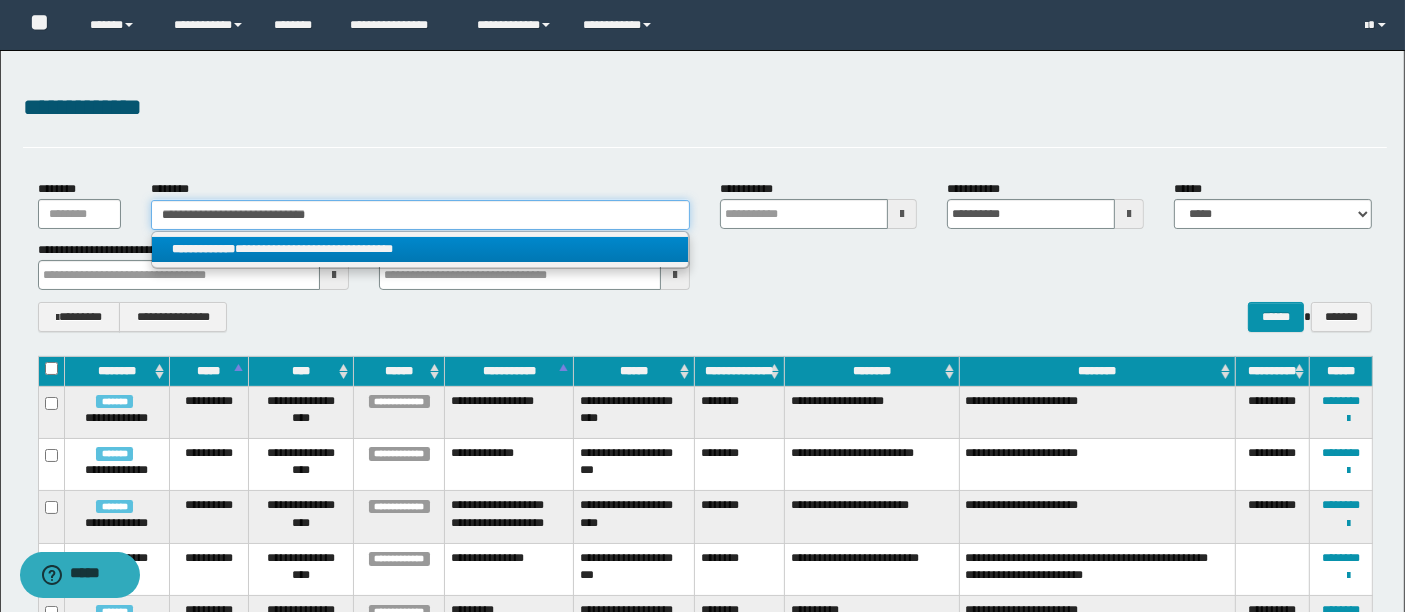 type 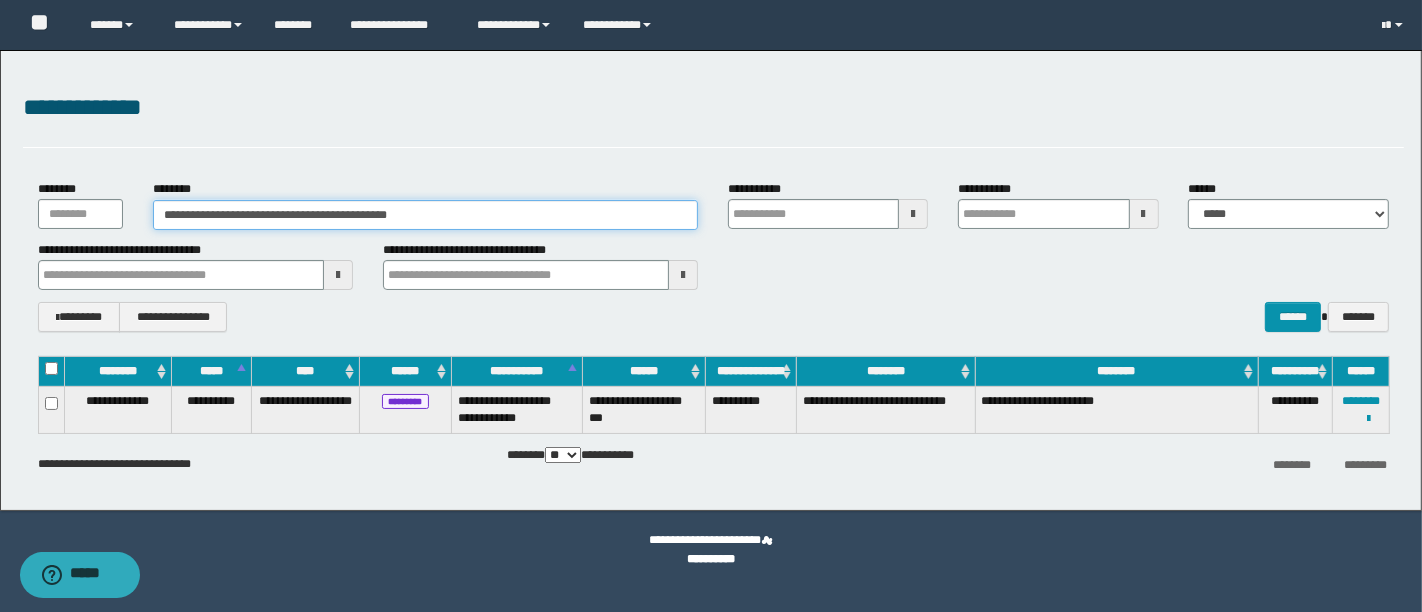 type 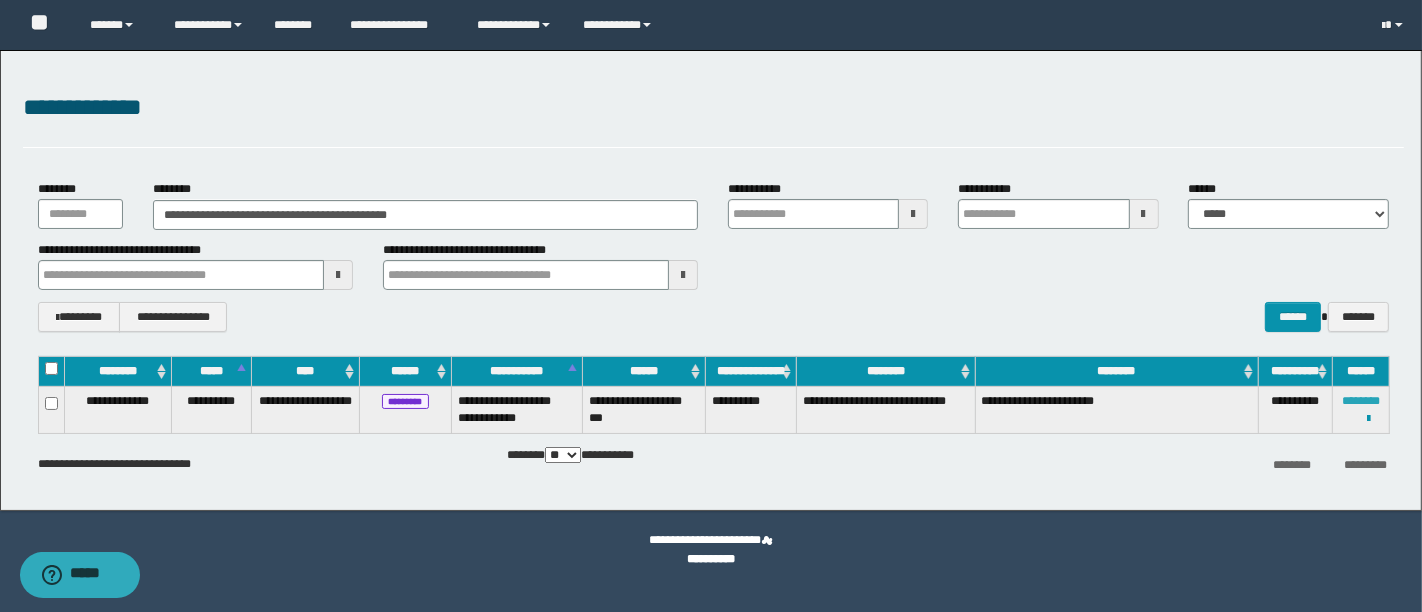 click on "********" at bounding box center (1361, 401) 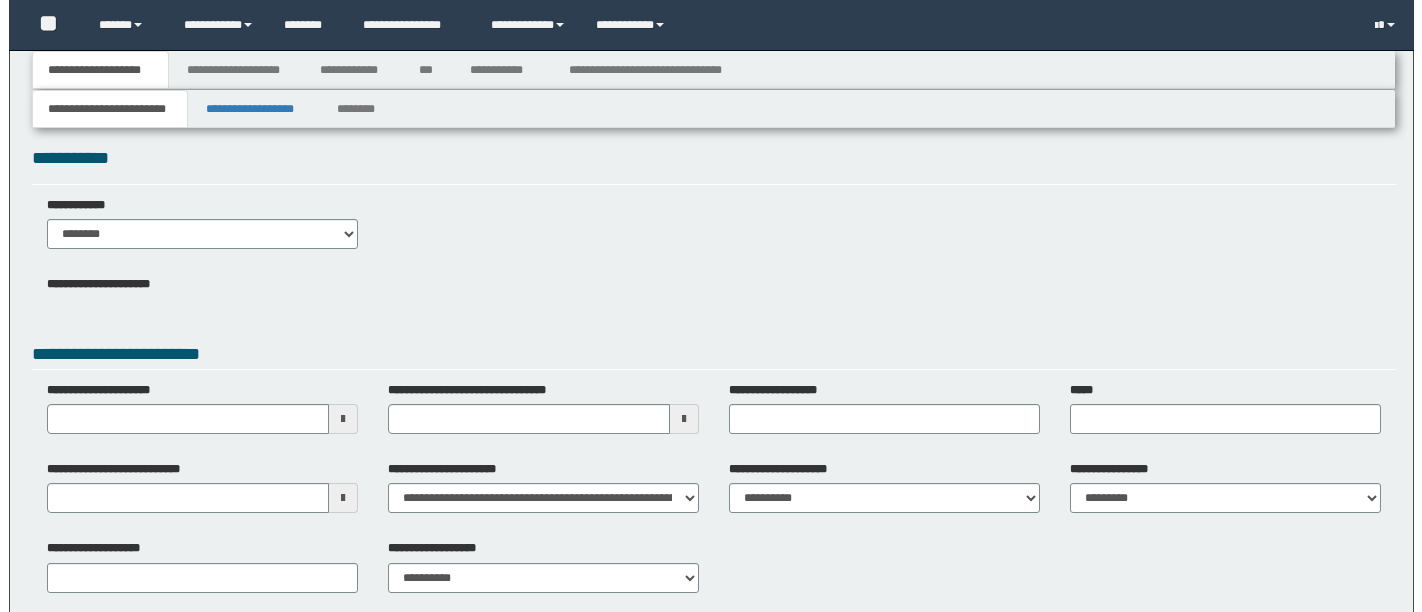 scroll, scrollTop: 0, scrollLeft: 0, axis: both 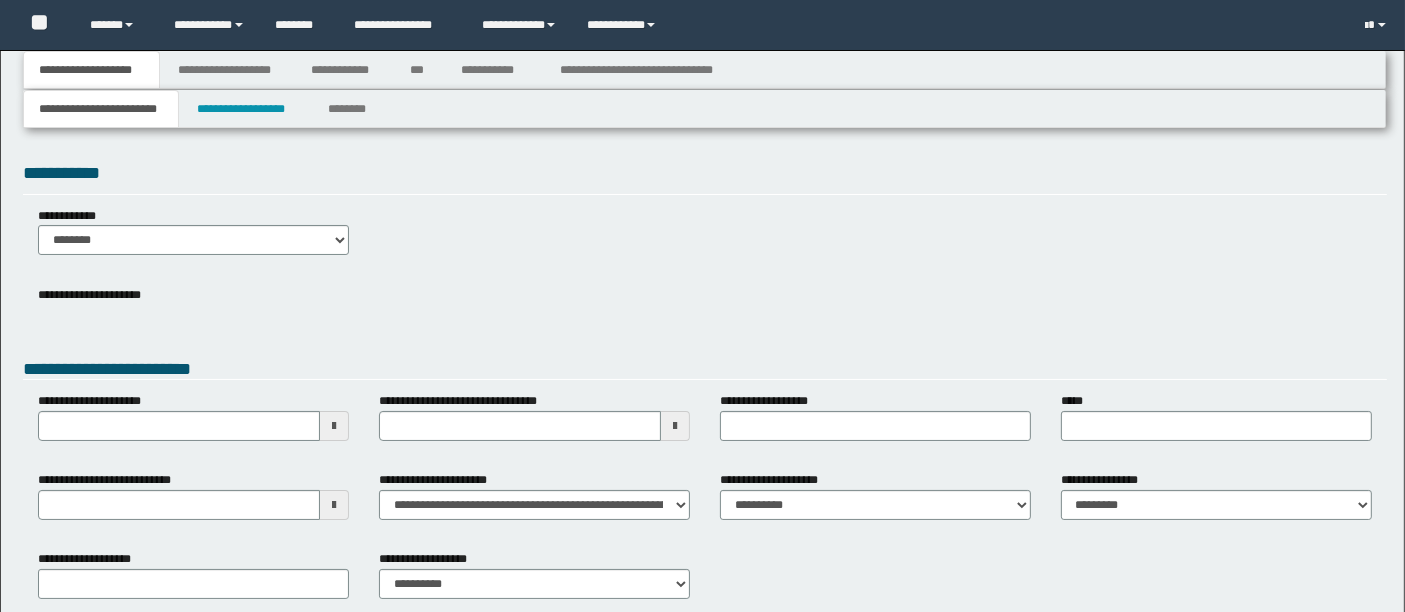 type 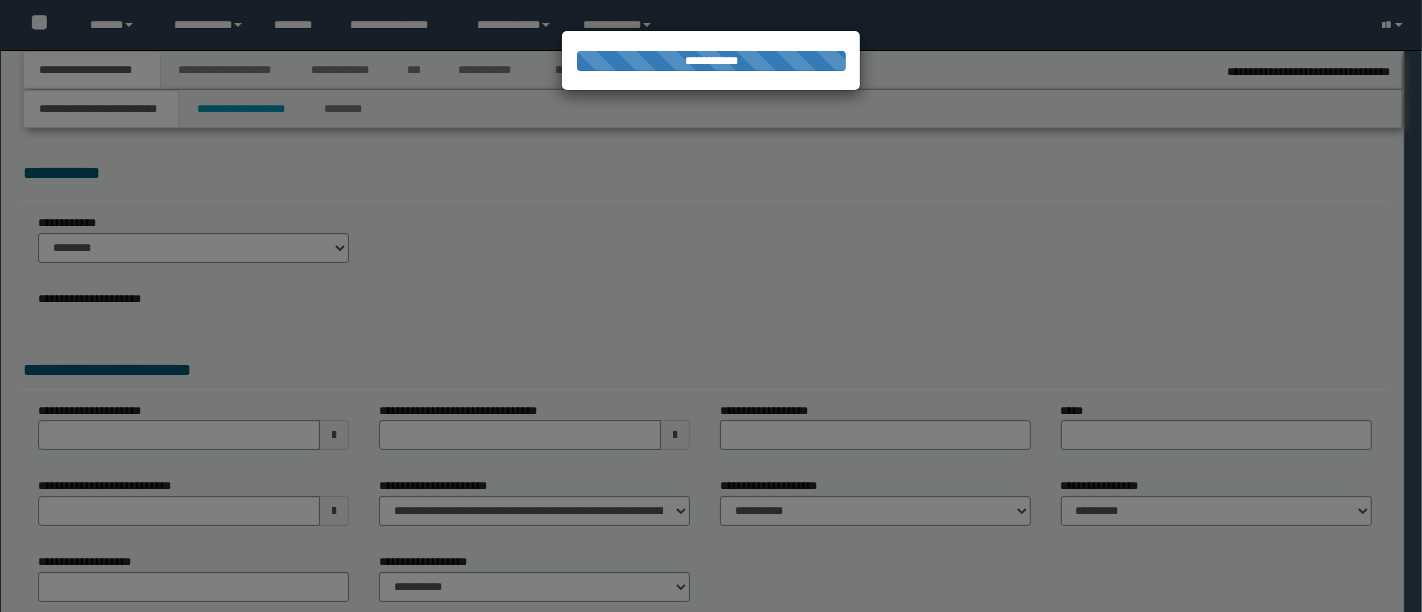 type on "**********" 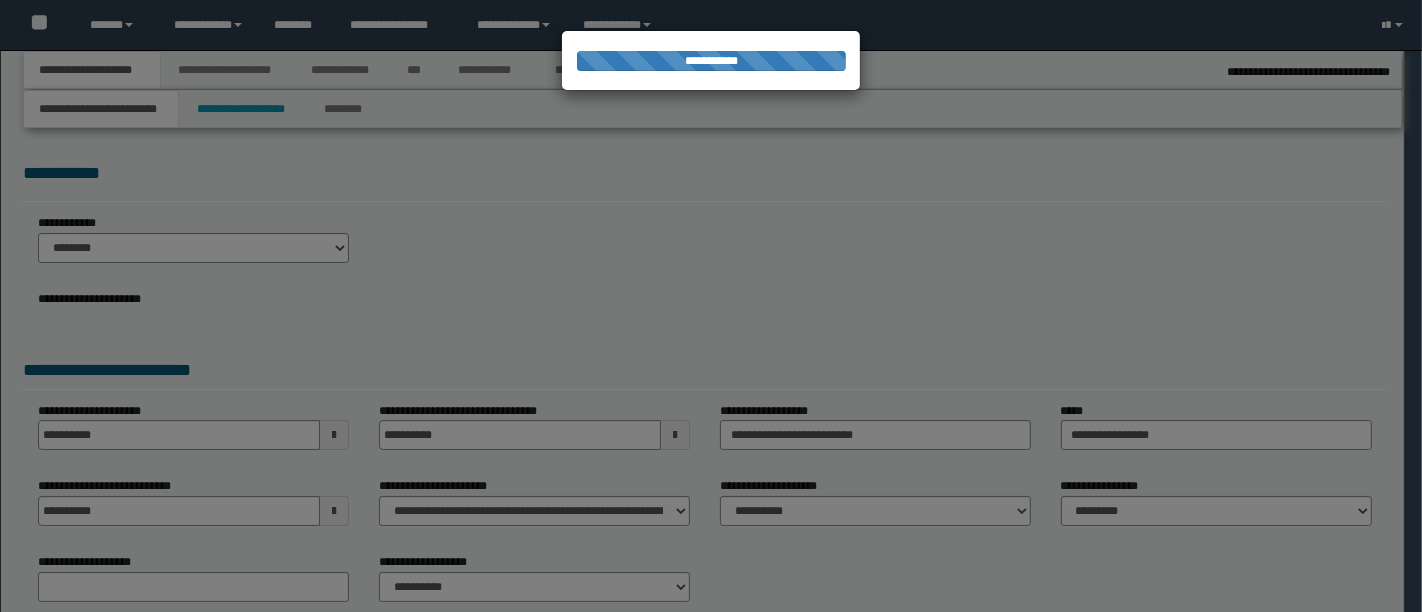 select on "*" 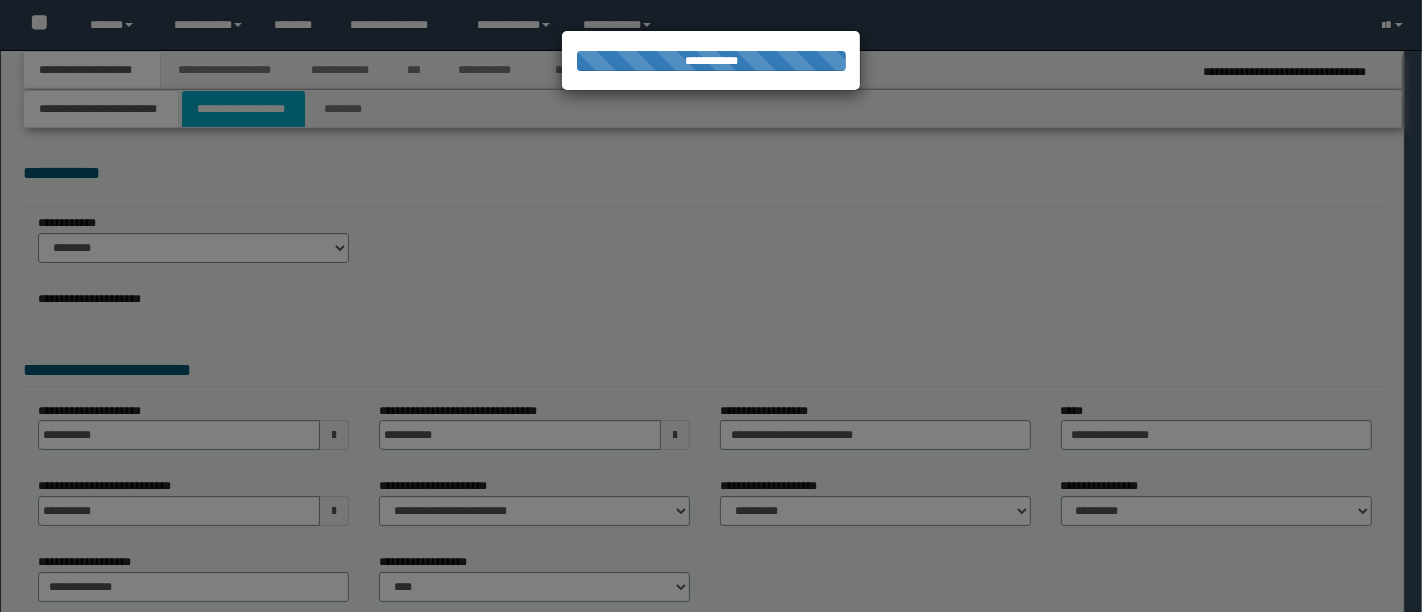 scroll, scrollTop: 0, scrollLeft: 0, axis: both 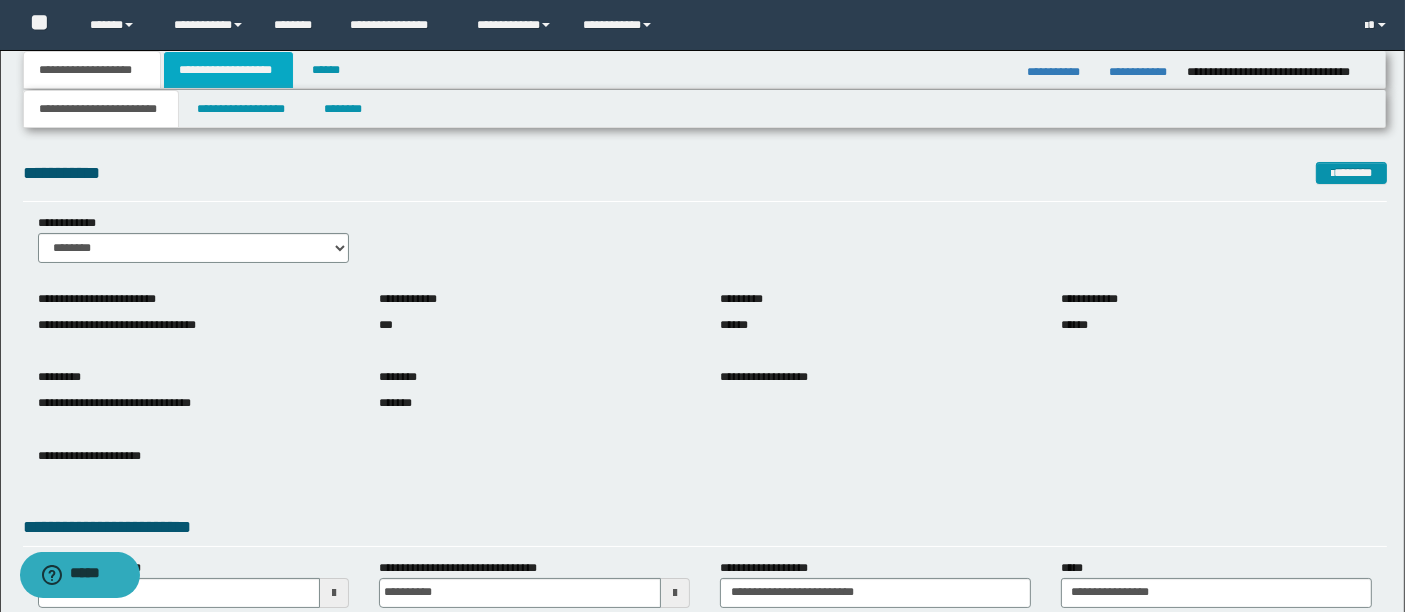 click on "**********" at bounding box center [228, 70] 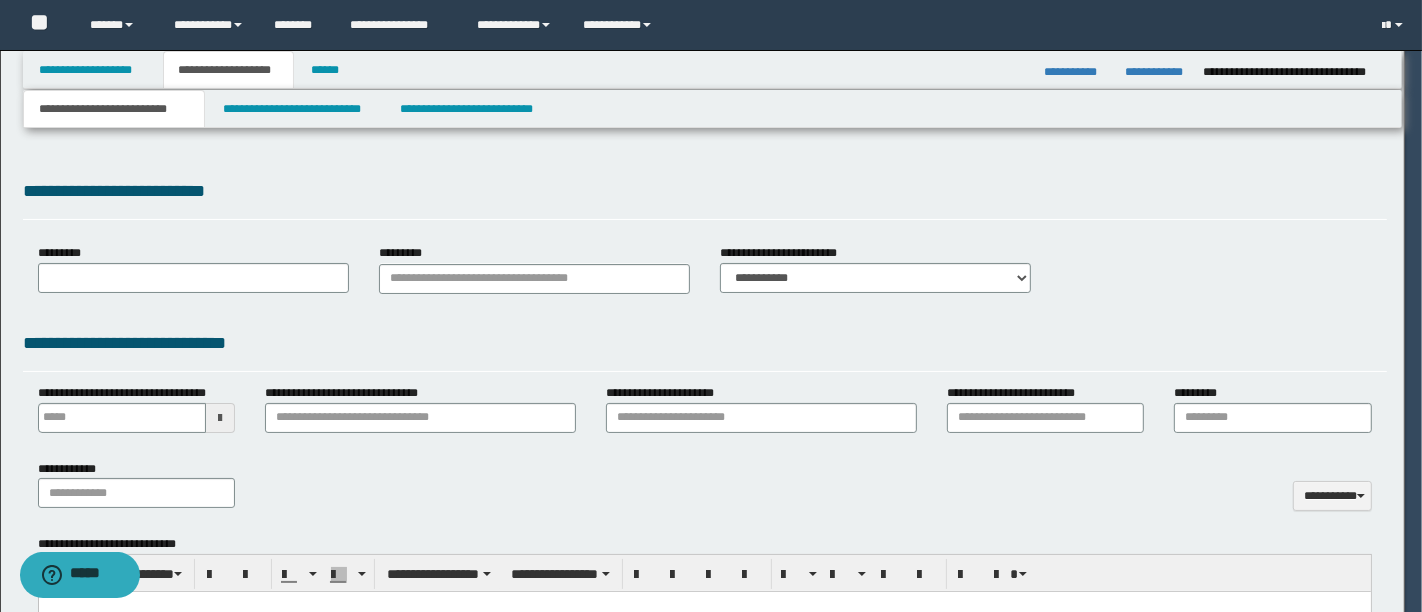 type 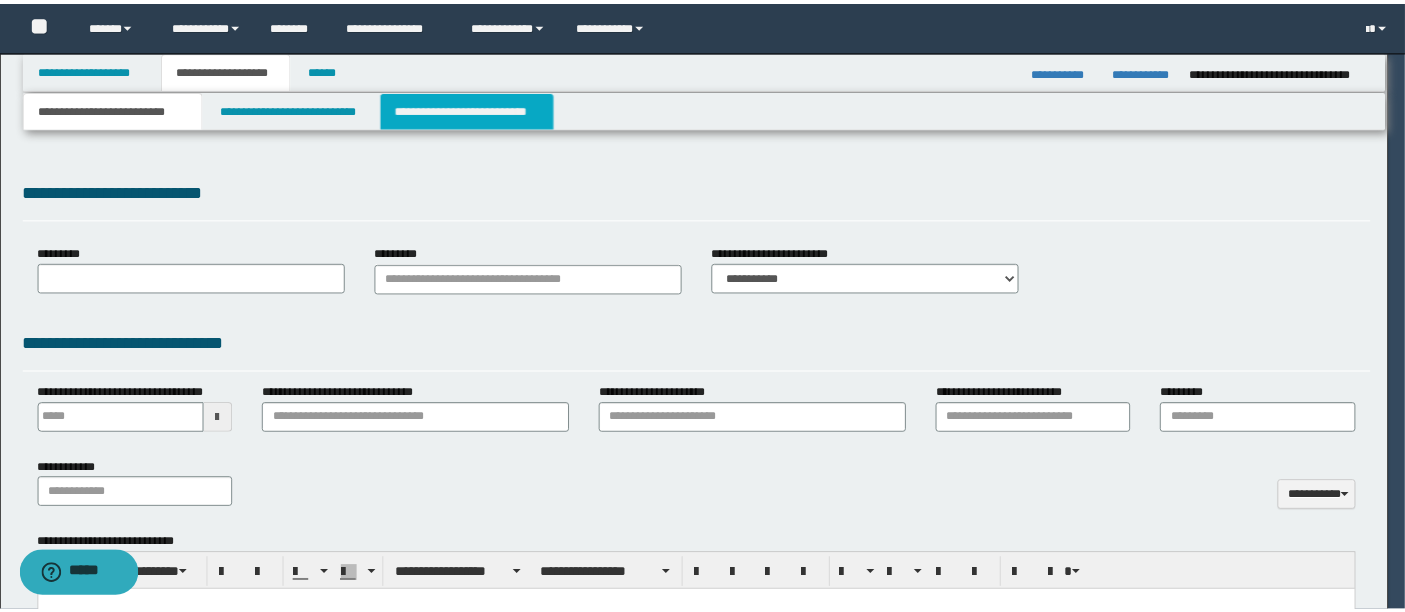 scroll, scrollTop: 0, scrollLeft: 0, axis: both 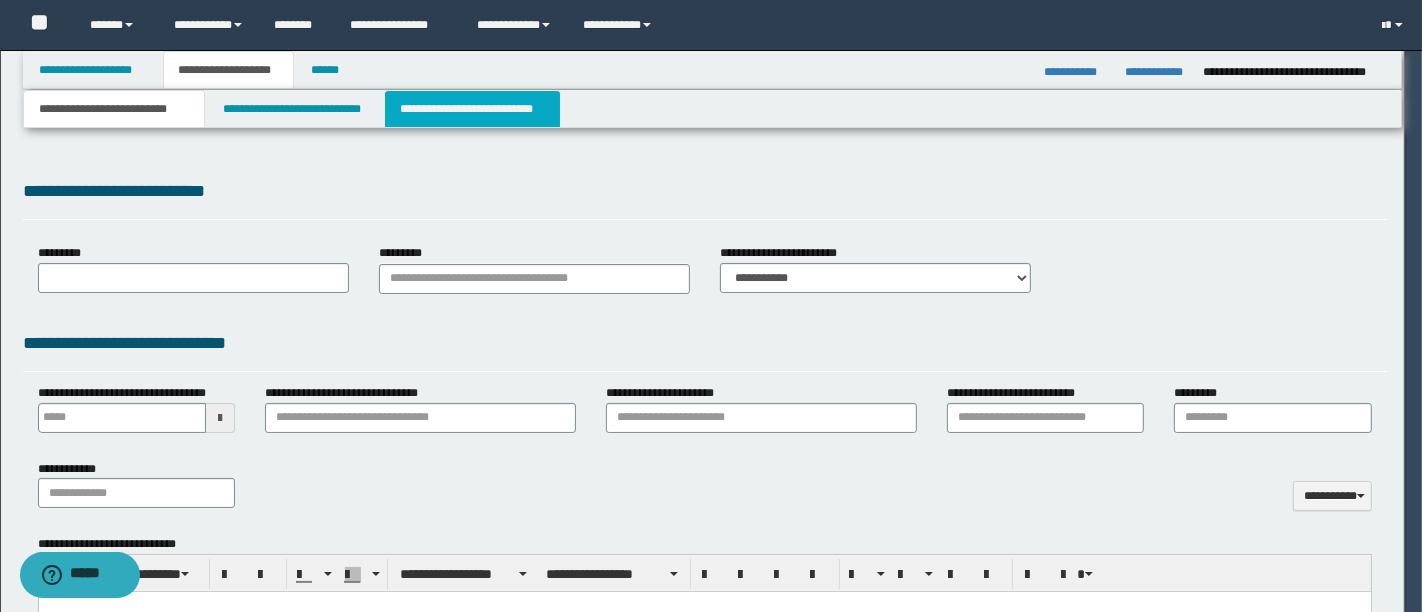 select on "*" 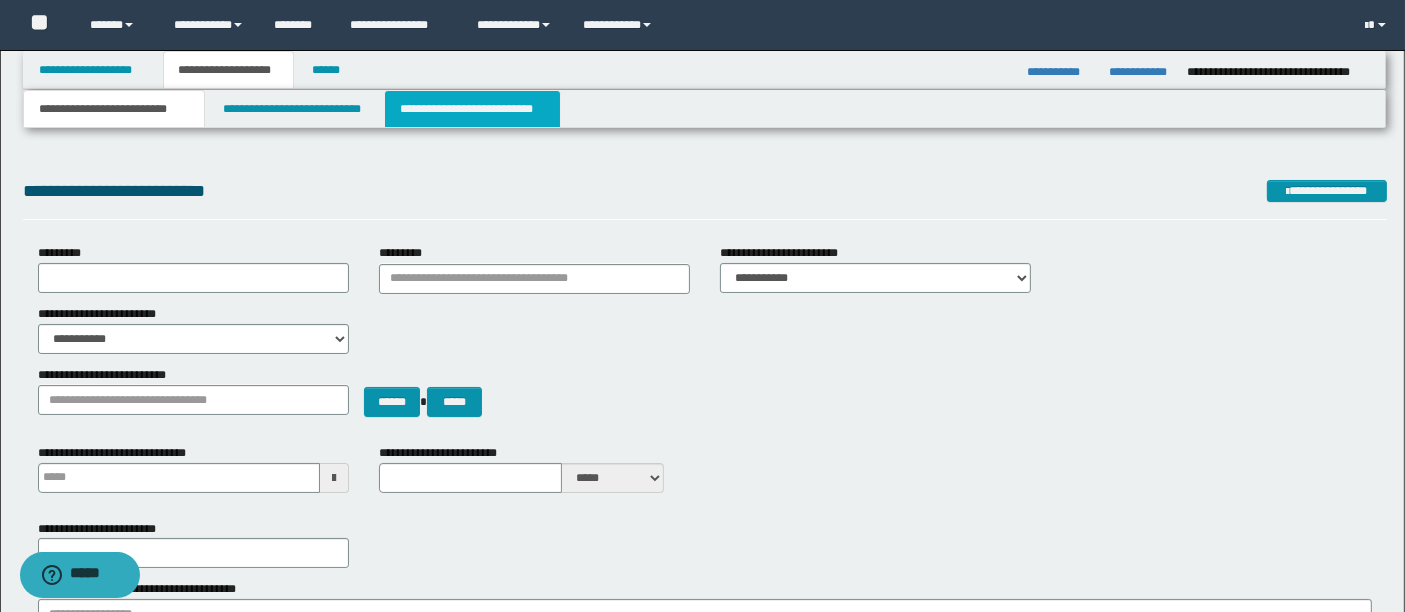 click on "**********" at bounding box center [472, 109] 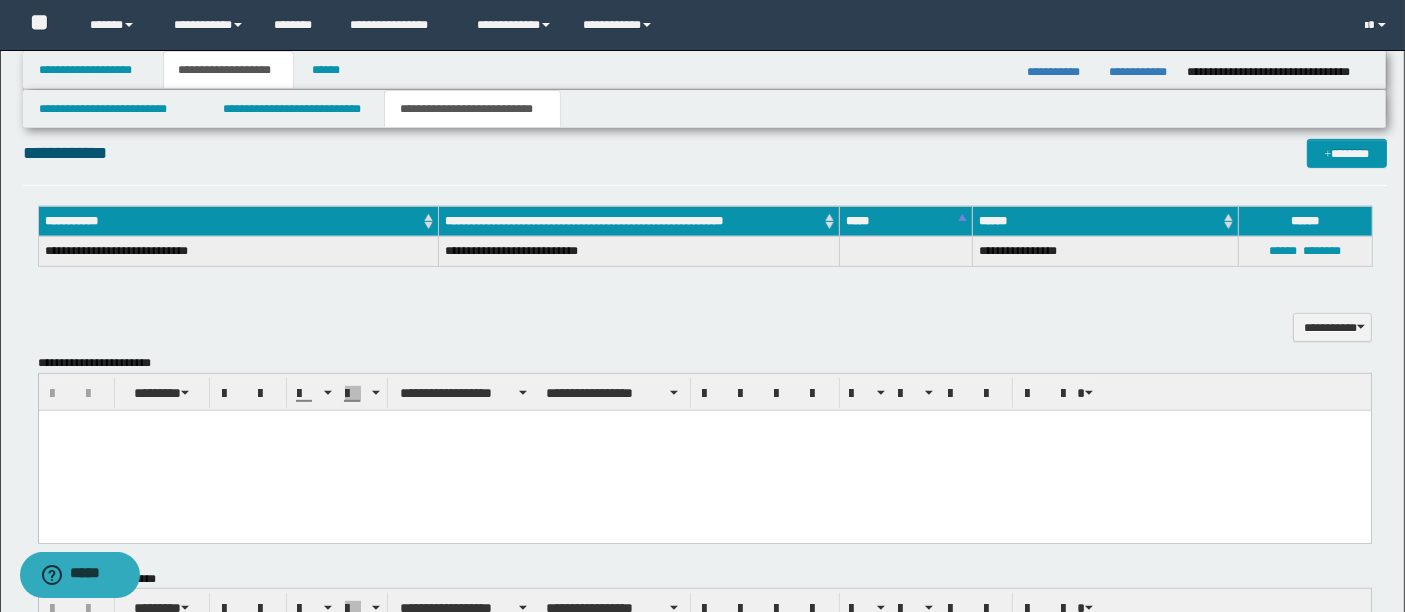 scroll, scrollTop: 945, scrollLeft: 0, axis: vertical 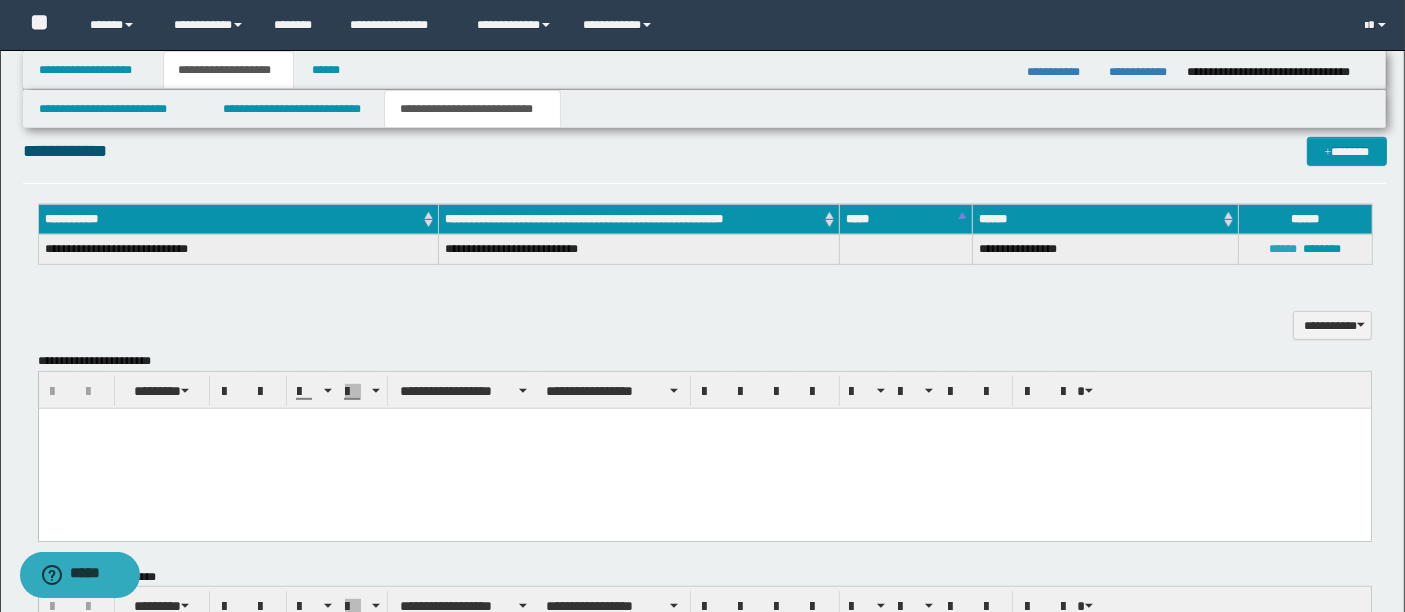 click on "******" at bounding box center [1284, 249] 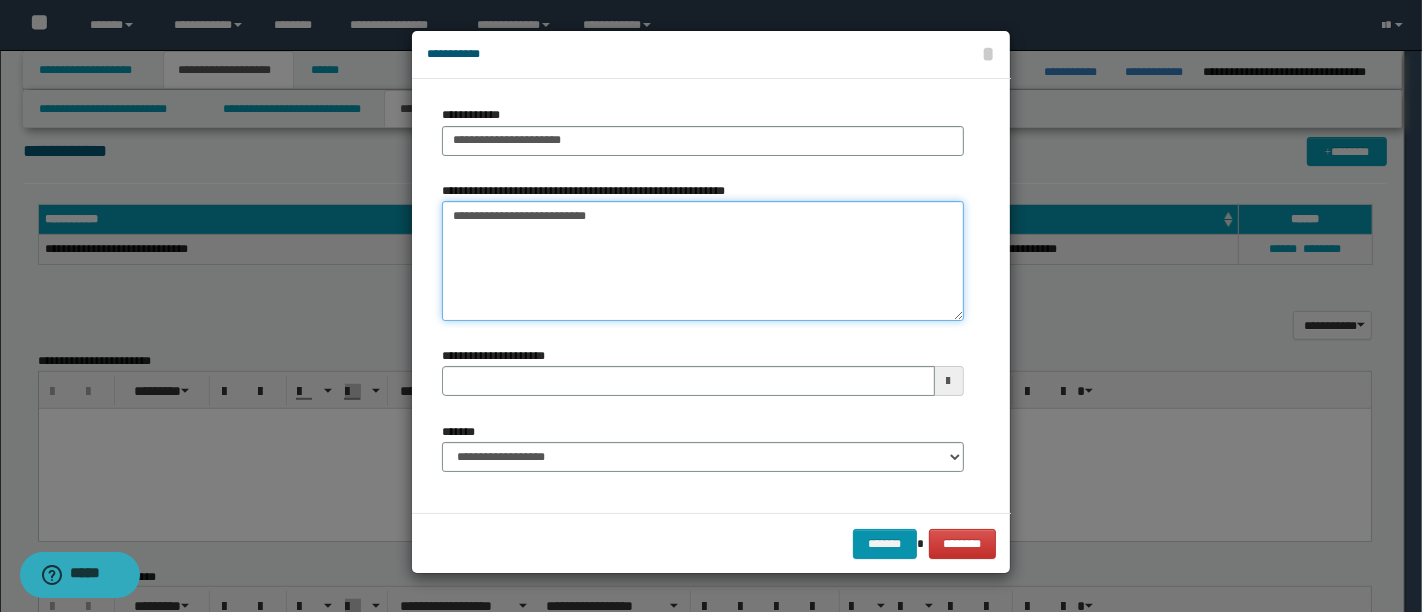 drag, startPoint x: 542, startPoint y: 215, endPoint x: 386, endPoint y: 232, distance: 156.92355 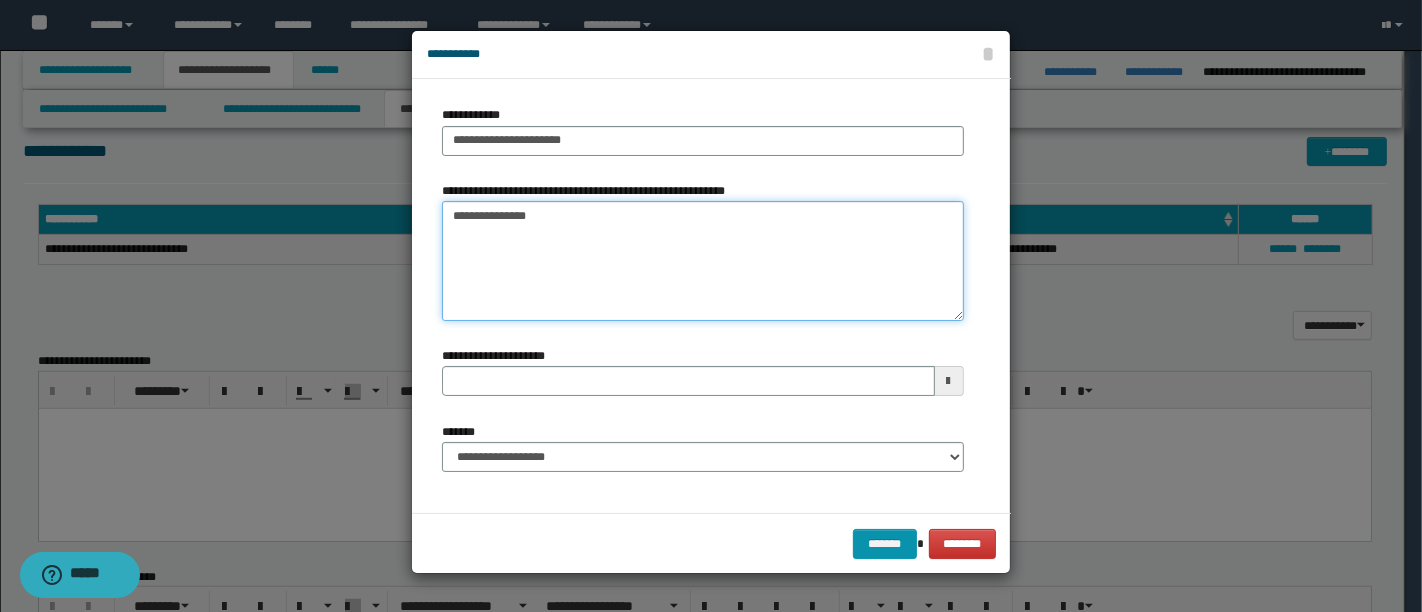 type on "**********" 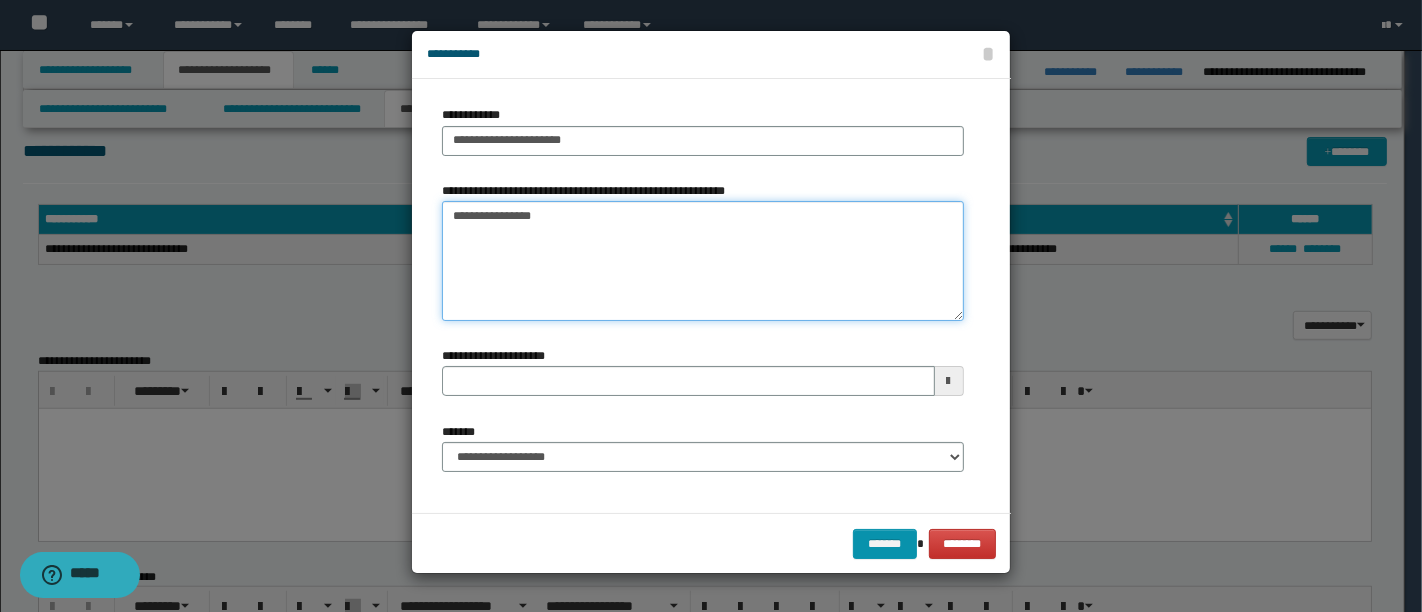 type 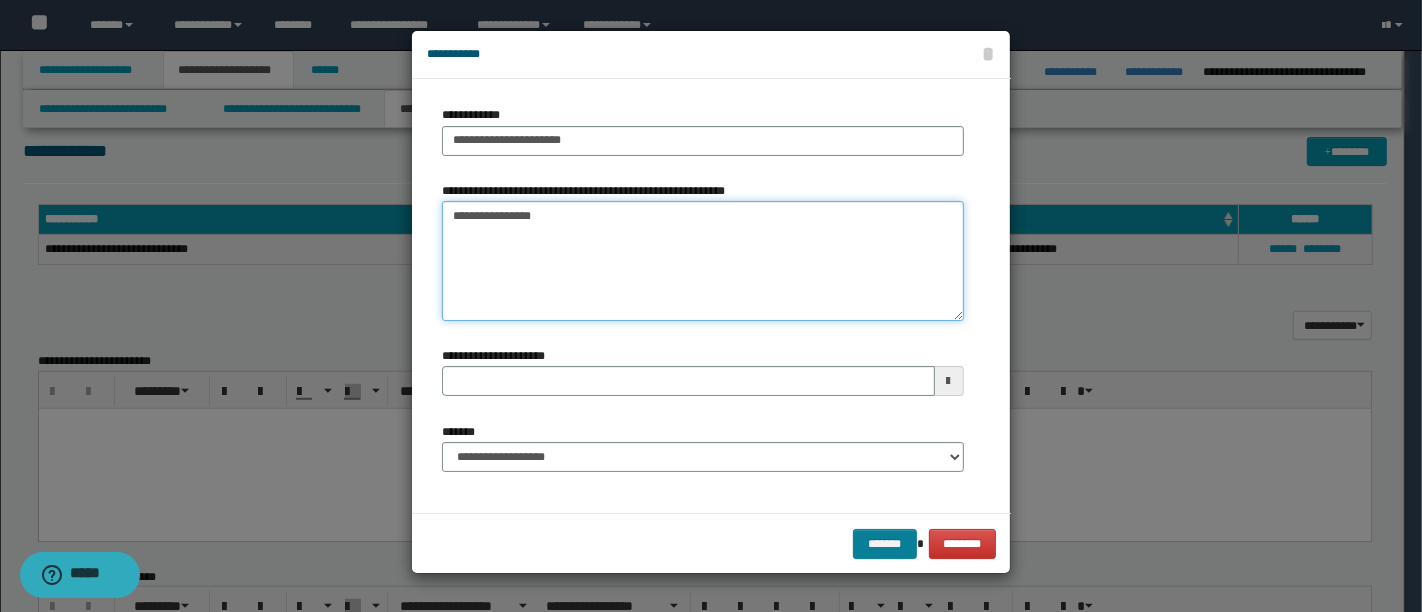 type on "**********" 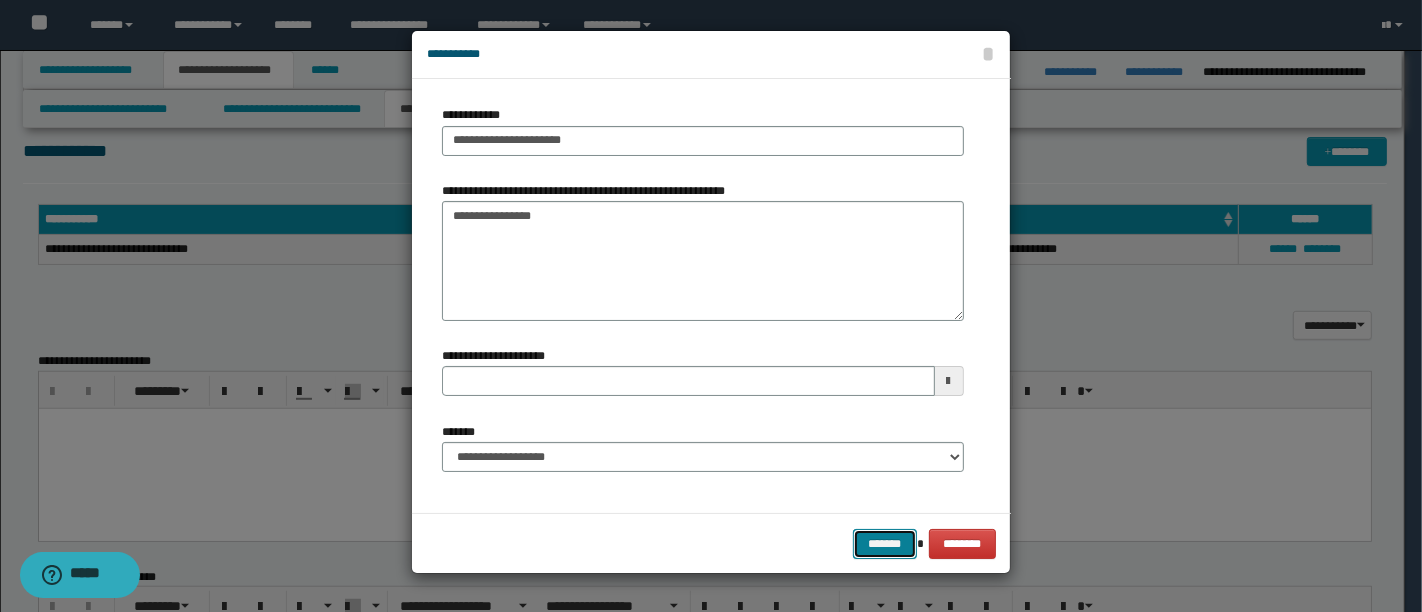 click on "*******" at bounding box center [885, 543] 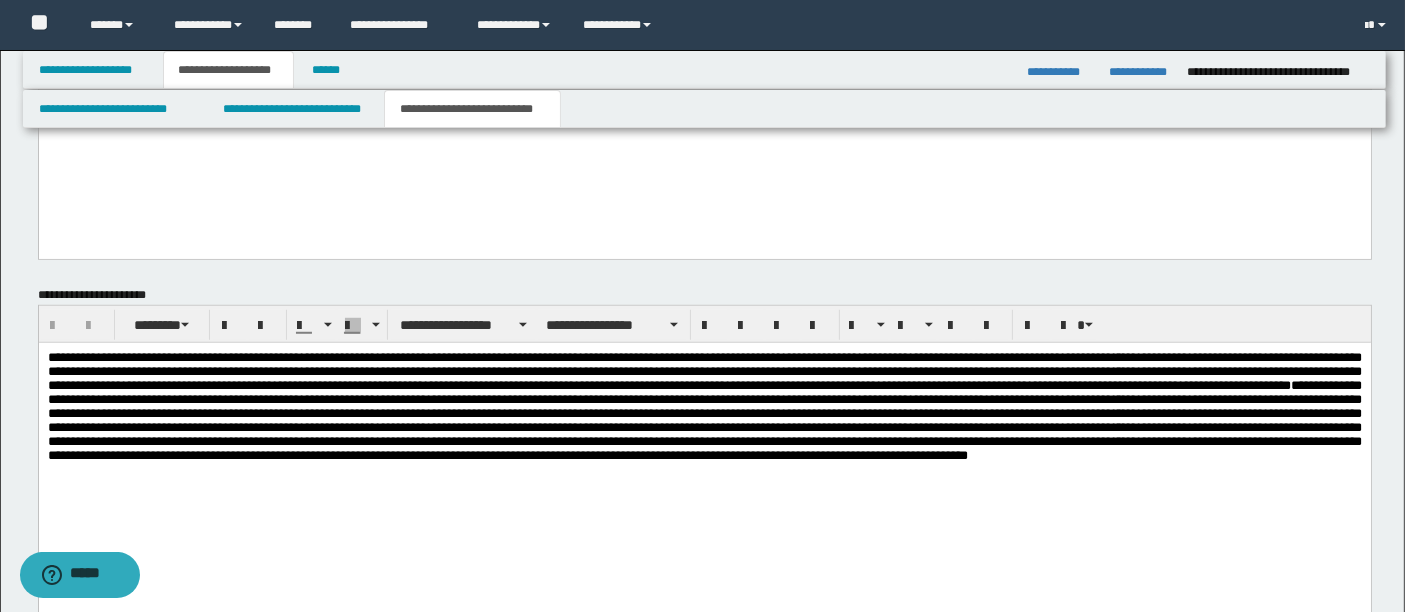 scroll, scrollTop: 1443, scrollLeft: 0, axis: vertical 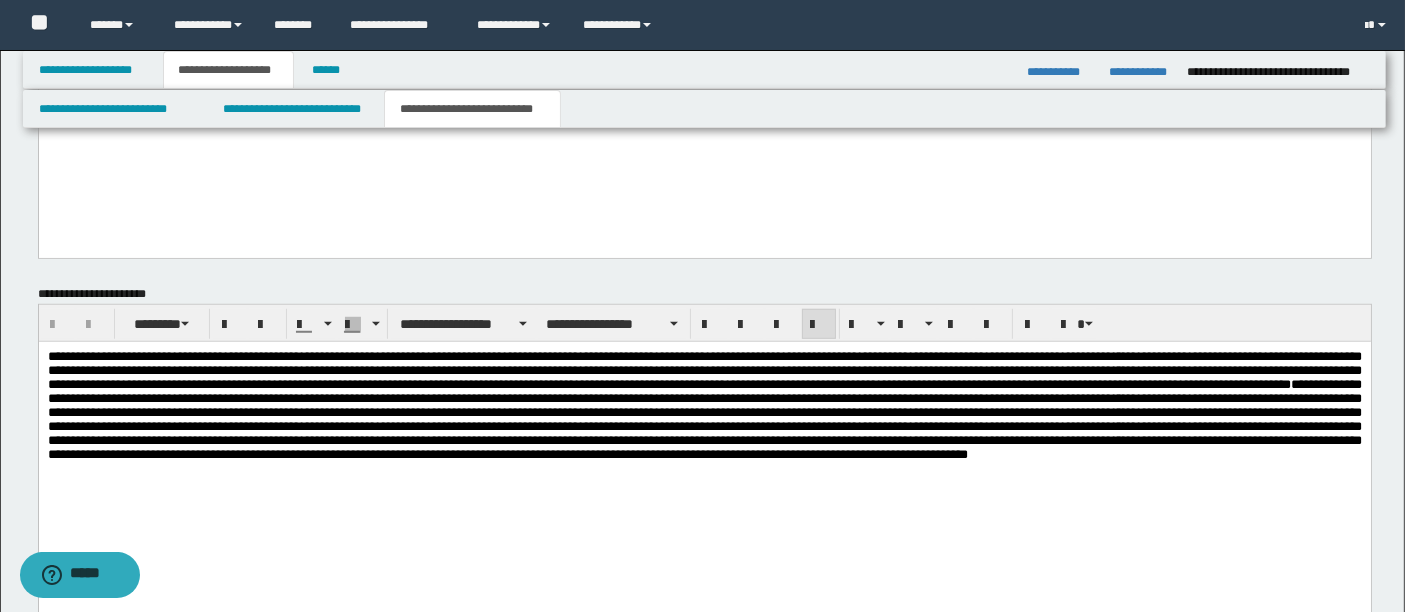 click on "**********" at bounding box center [704, 430] 